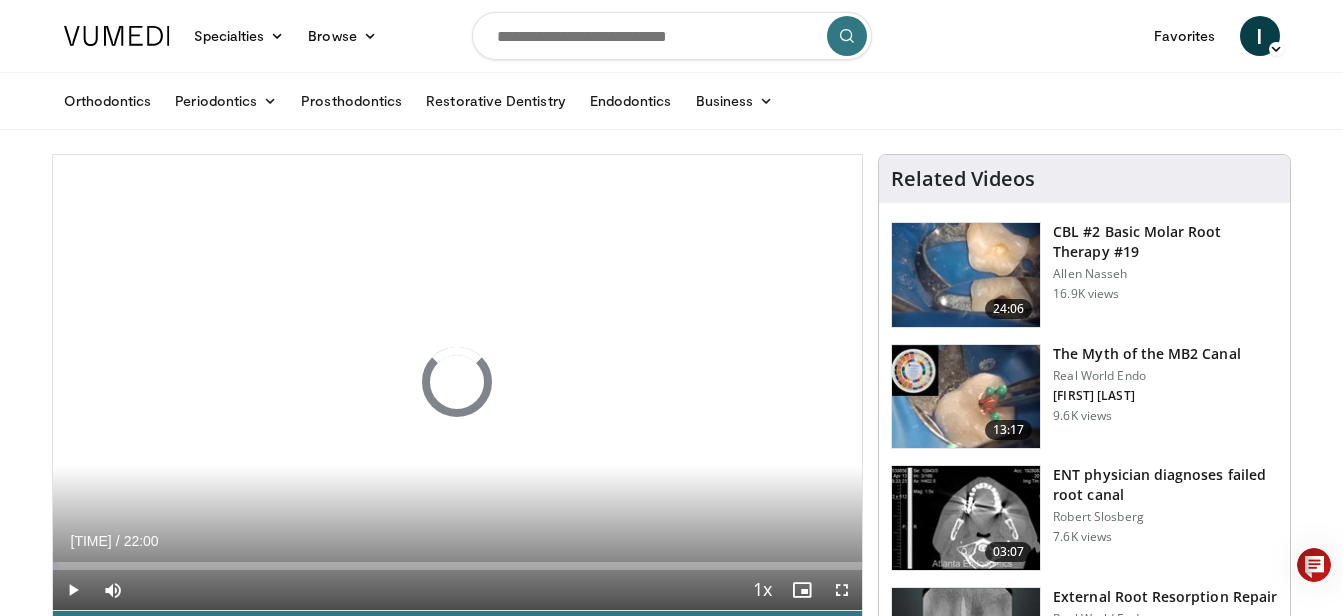 scroll, scrollTop: 0, scrollLeft: 0, axis: both 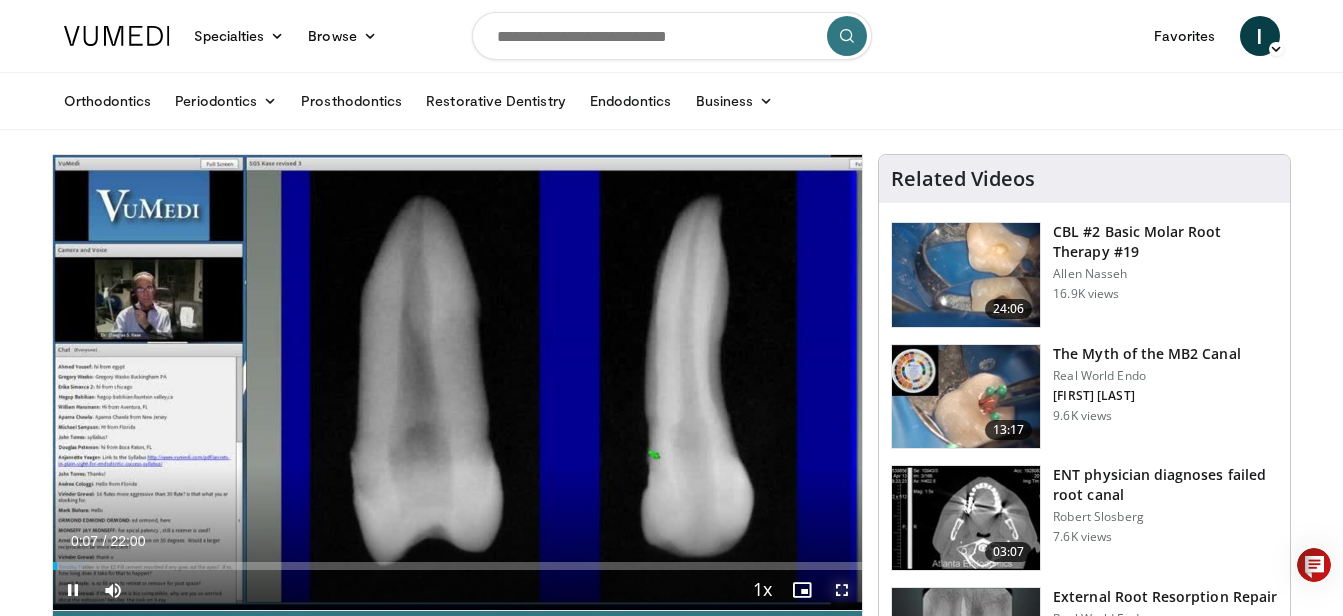 click at bounding box center (842, 590) 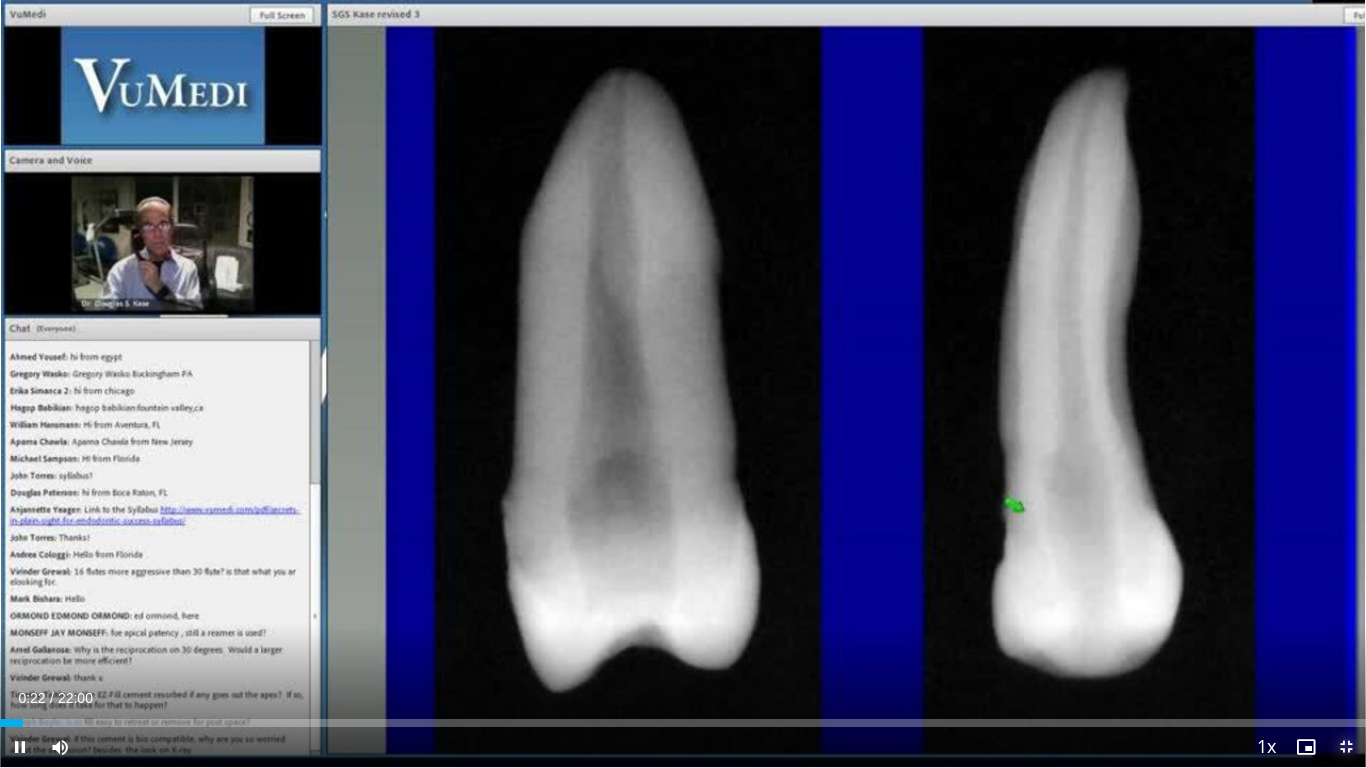 click at bounding box center (1346, 747) 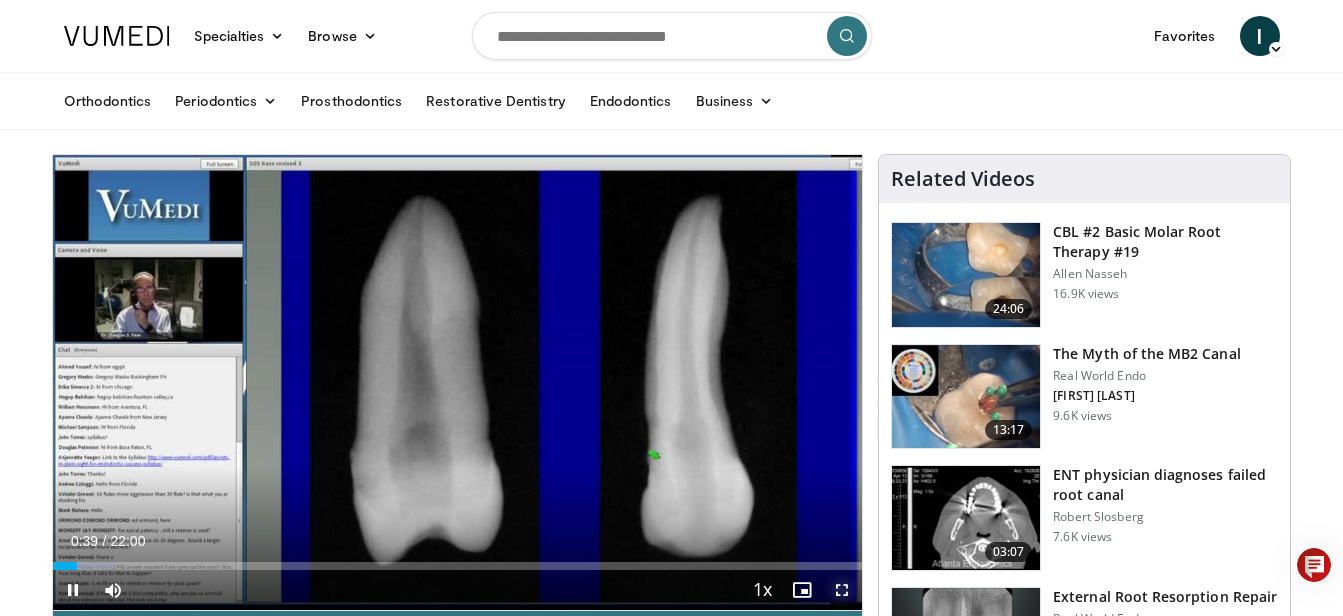 click at bounding box center (842, 590) 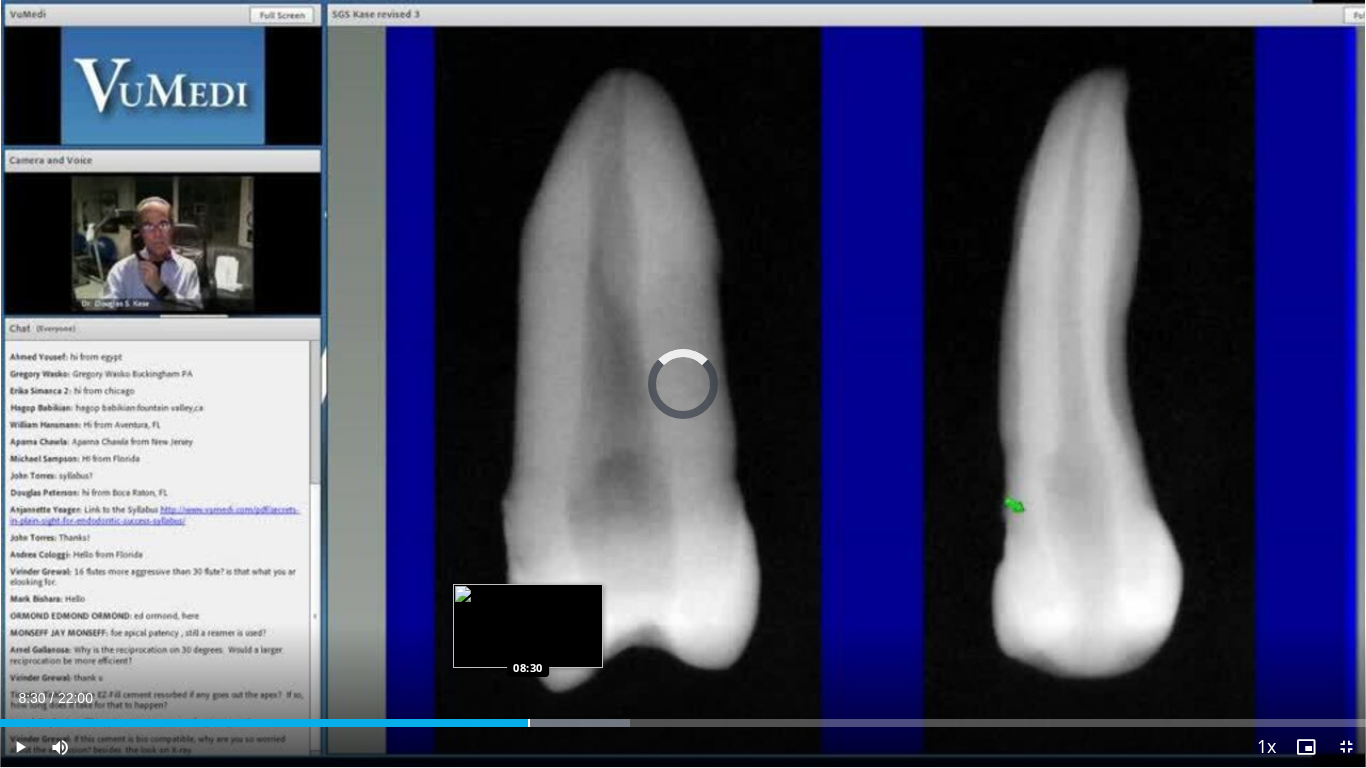 click on "Loaded :  46.11% 08:30 08:30" at bounding box center [683, 723] 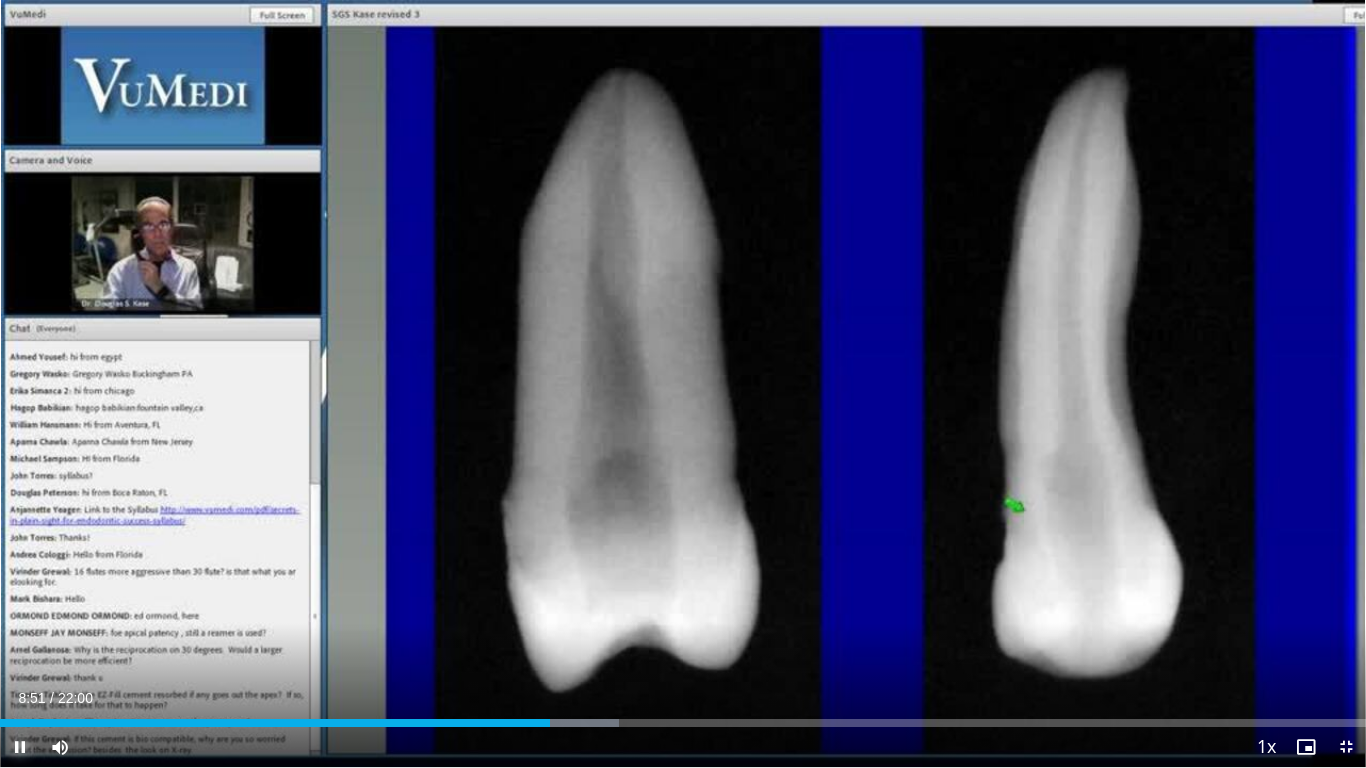 click at bounding box center (20, 747) 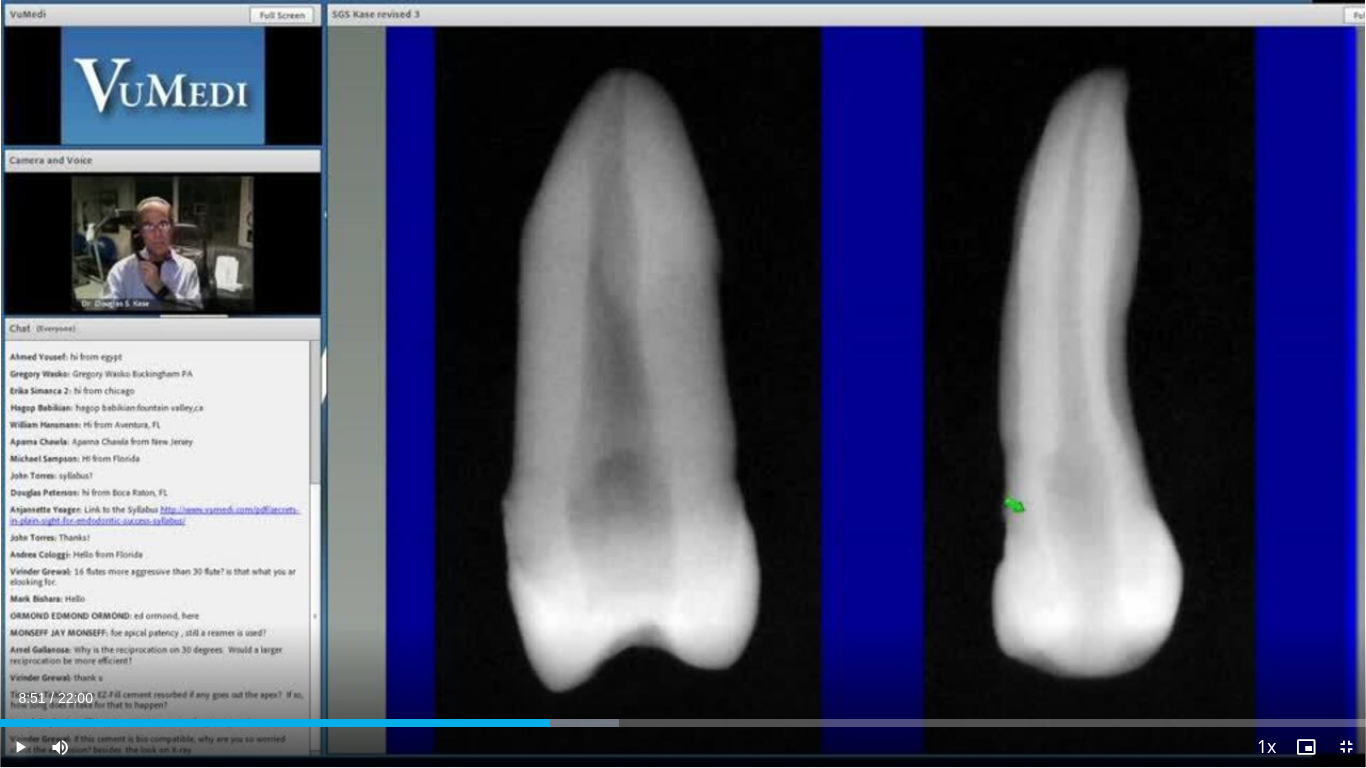 click at bounding box center [20, 747] 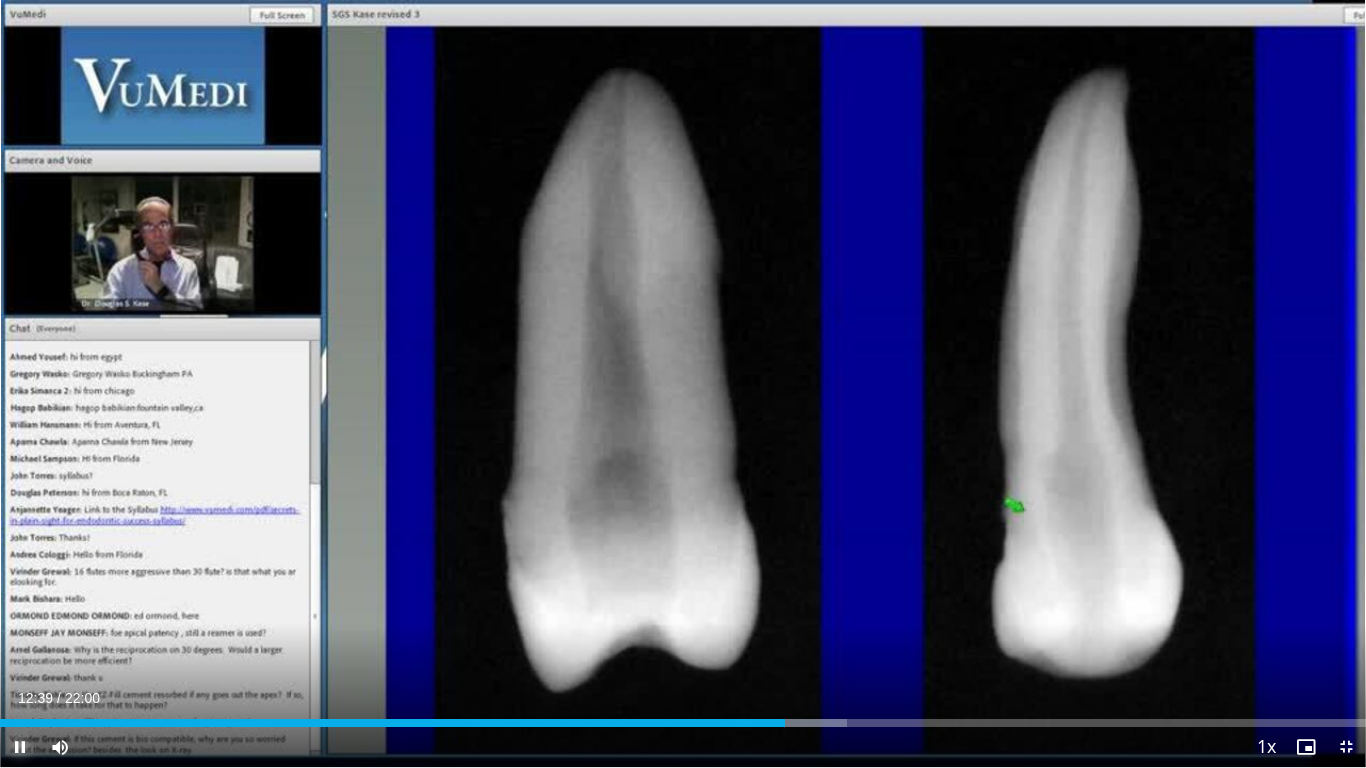 click at bounding box center (20, 747) 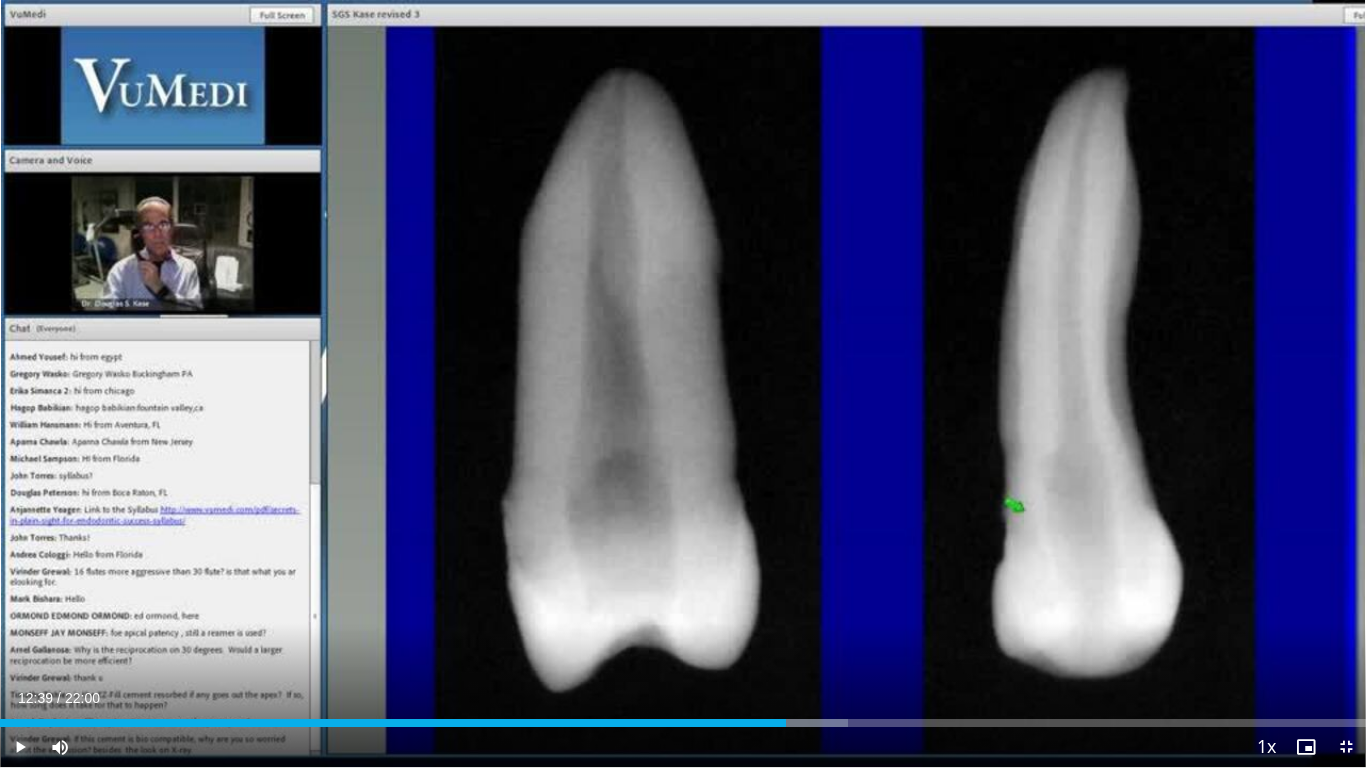 click at bounding box center [20, 747] 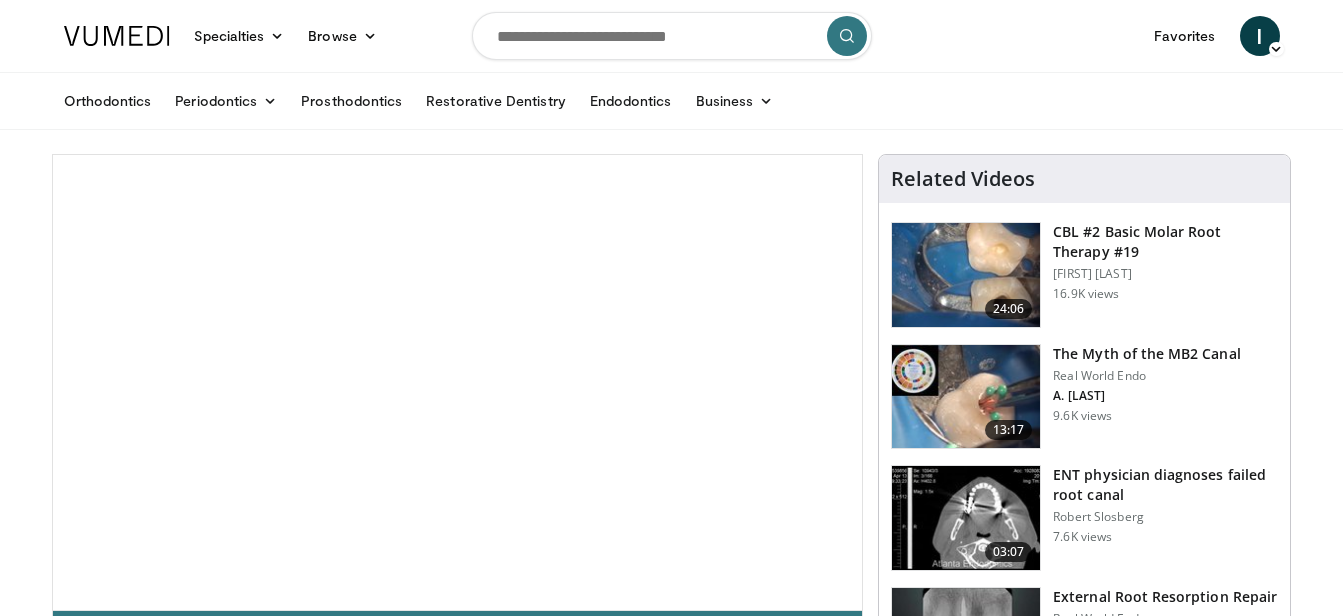 scroll, scrollTop: 0, scrollLeft: 0, axis: both 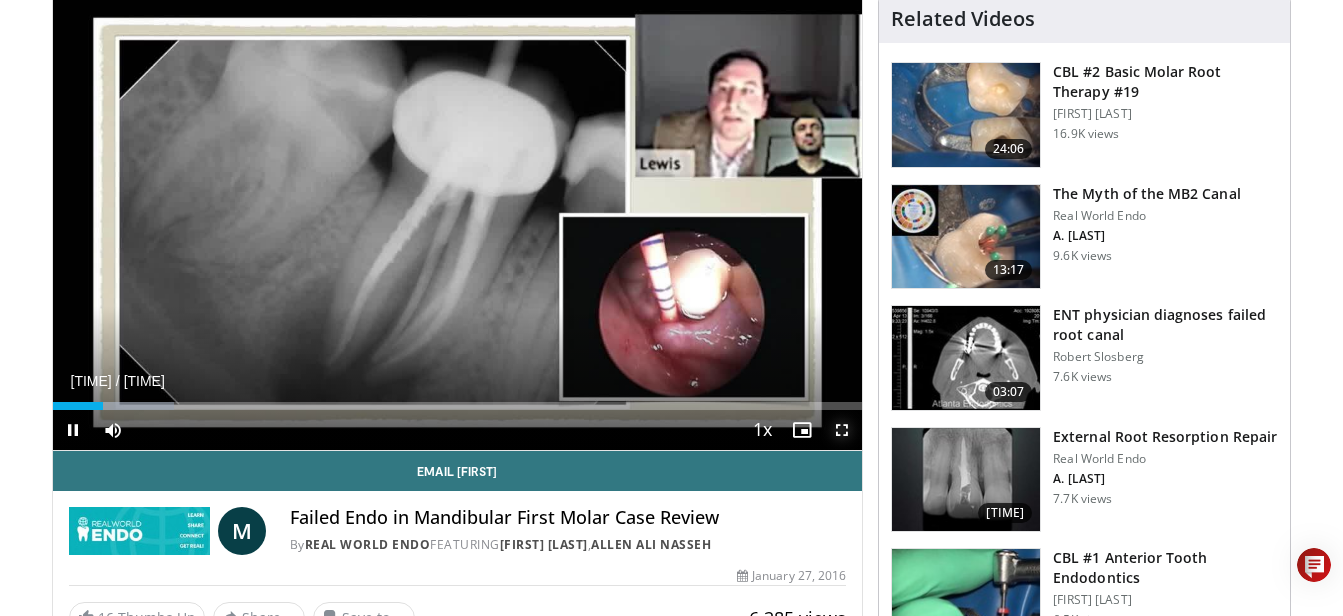 click at bounding box center [842, 430] 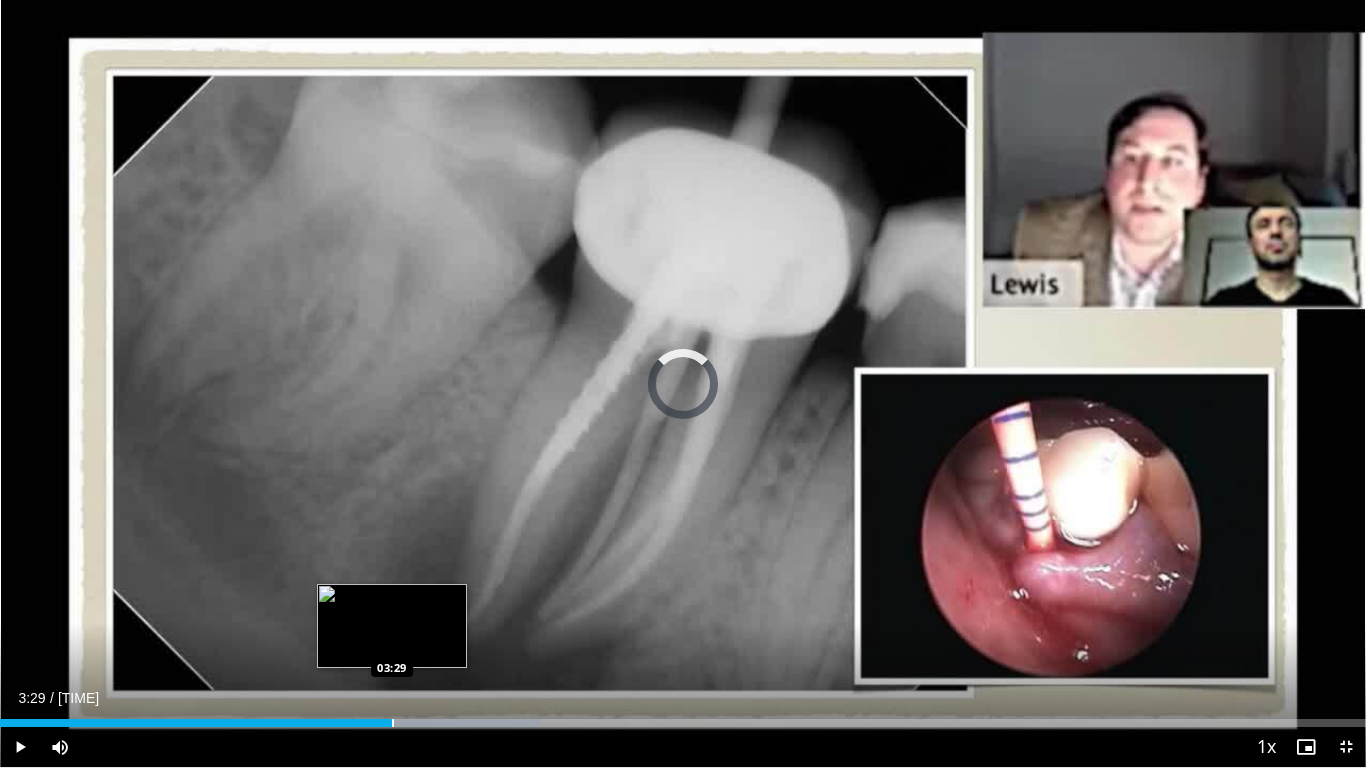 click on "Loaded :  39.62% 03:29 03:29" at bounding box center (683, 717) 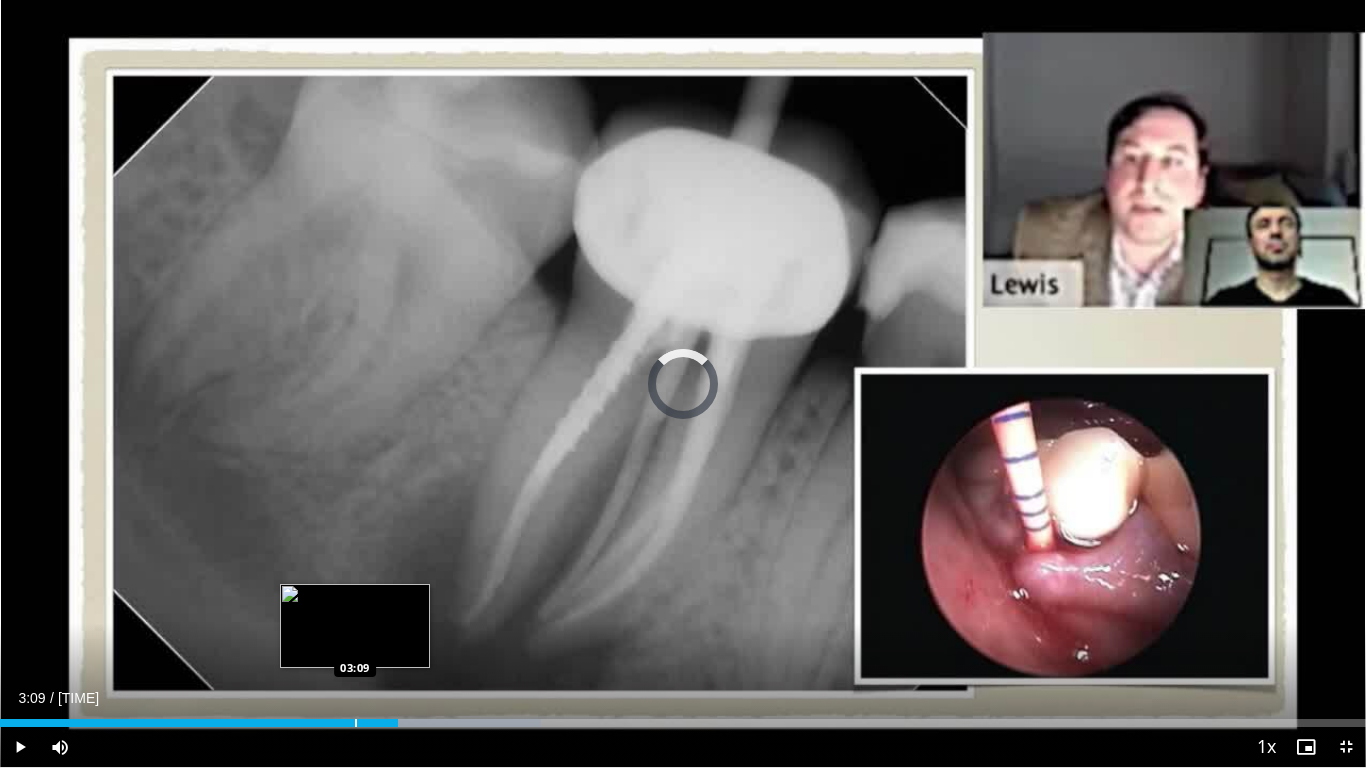 click on "Loaded :  39.62% 03:09 03:09" at bounding box center [683, 717] 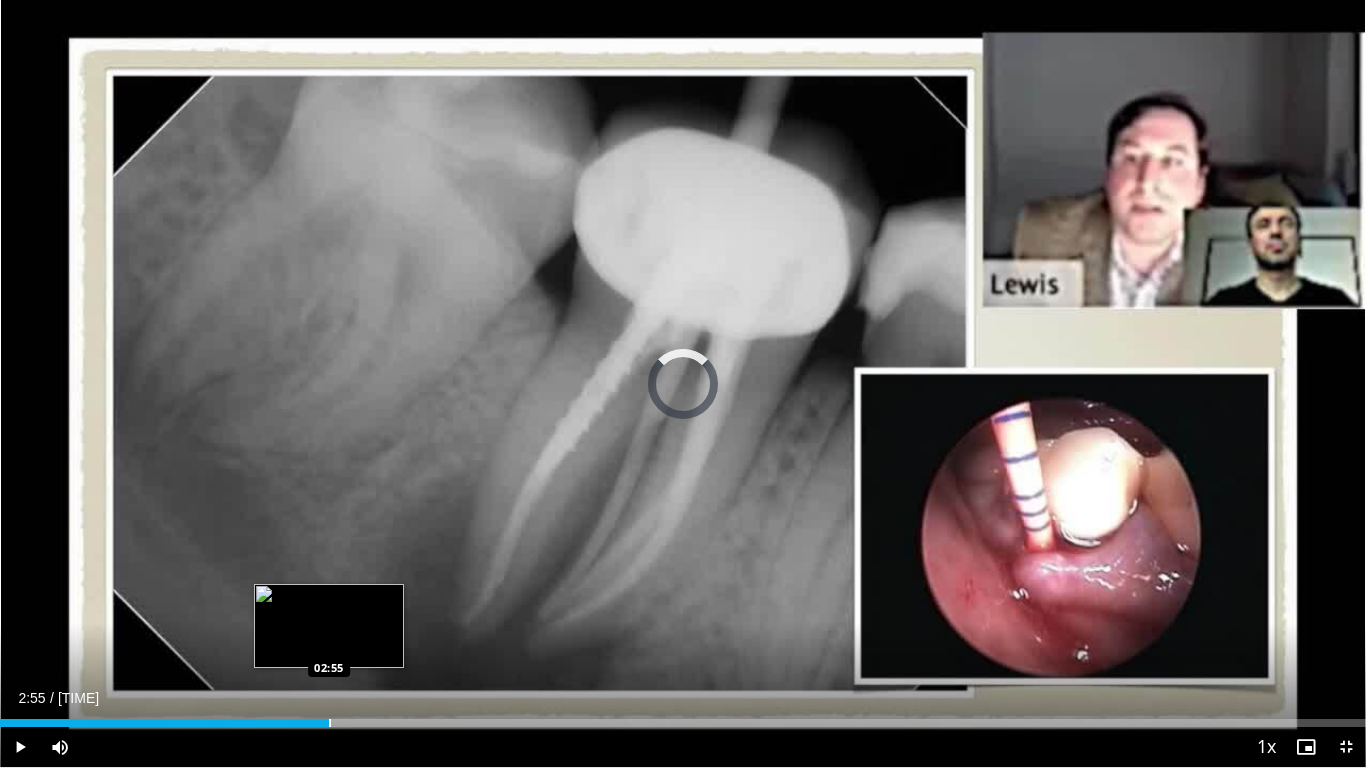 click on "Loaded :  0.00% 02:55 02:55" at bounding box center [683, 717] 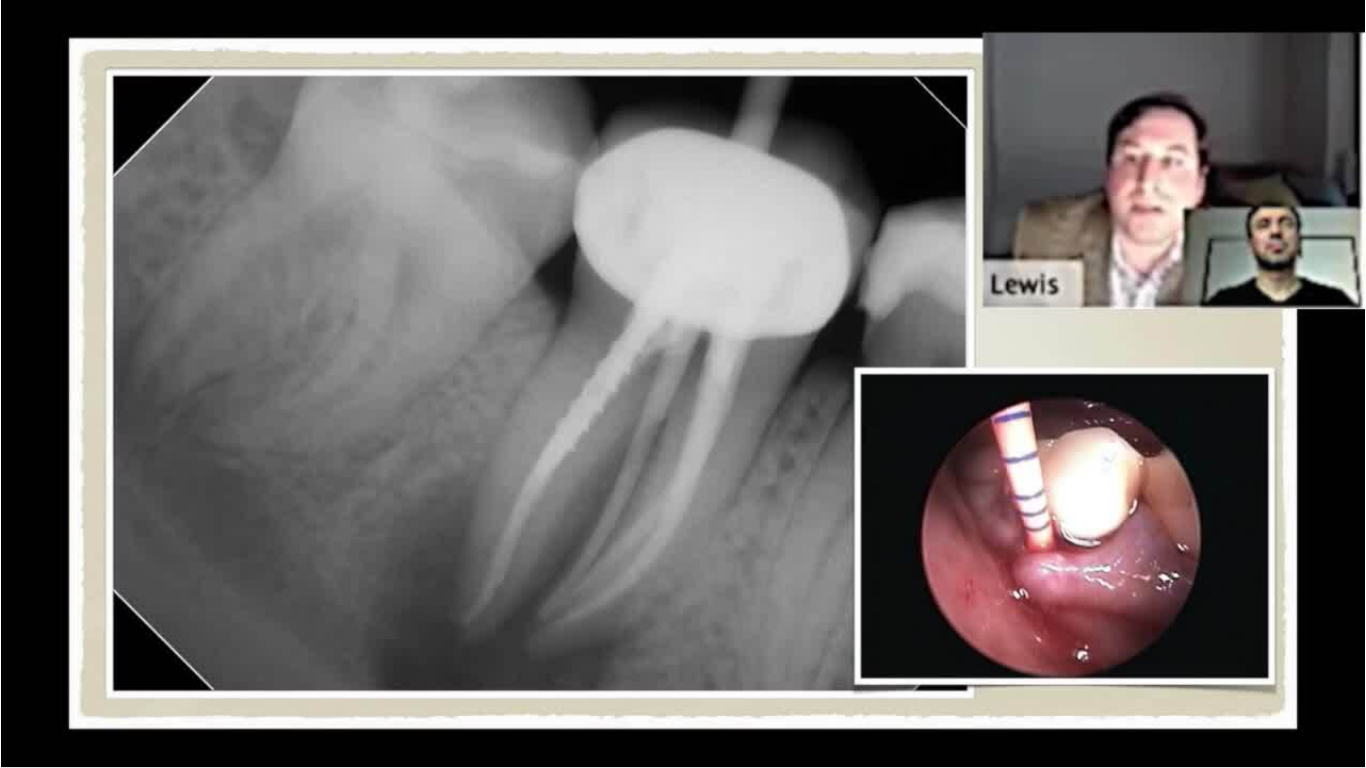 click on "**********" at bounding box center [683, 384] 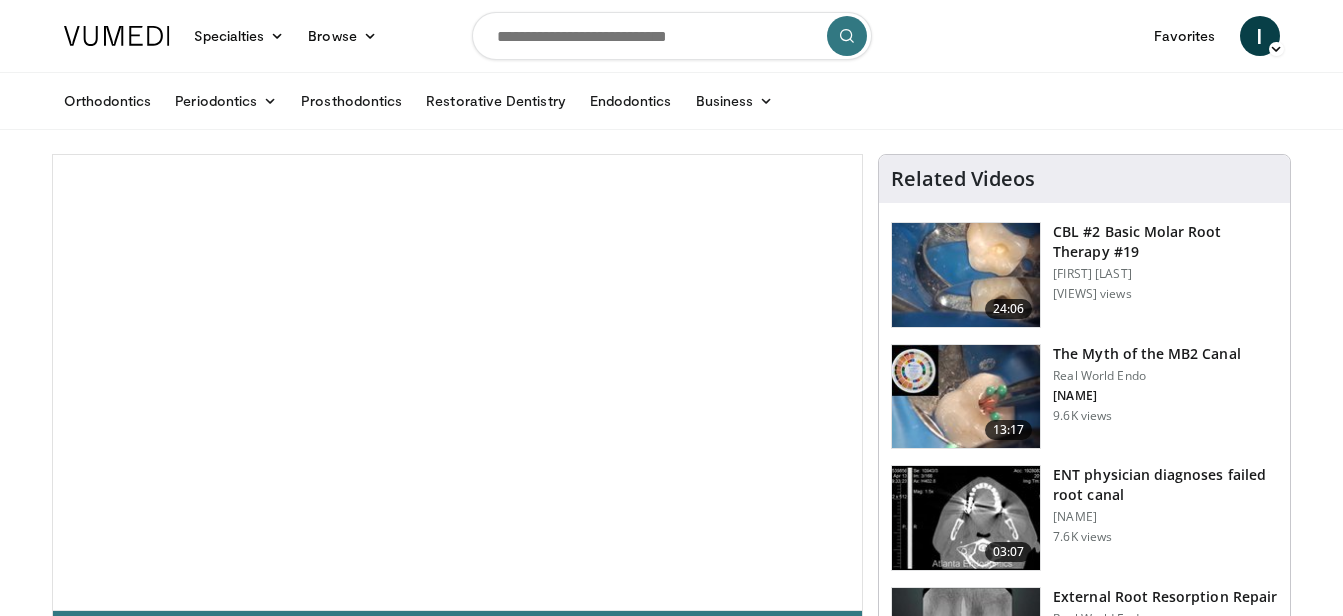 scroll, scrollTop: 0, scrollLeft: 0, axis: both 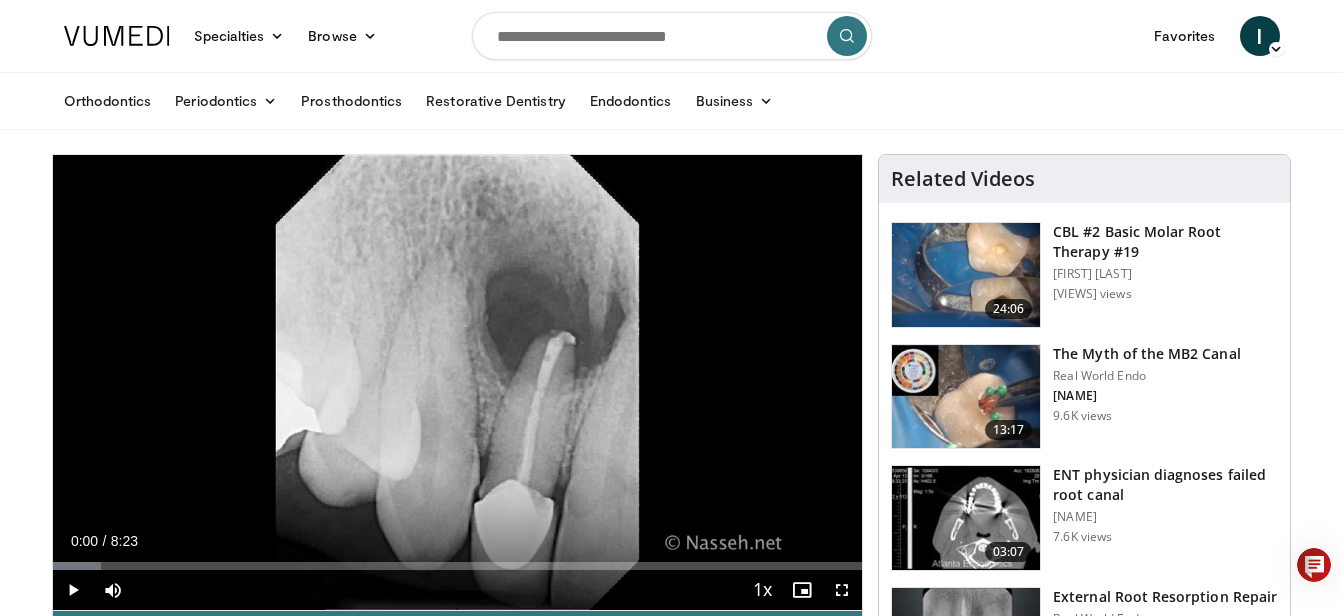click on "Specialties
Adult & Family Medicine
Allergy, Asthma, Immunology
Anesthesiology
Cardiology
Dental
Dermatology
Endocrinology
Gastroenterology & Hepatology
General Surgery
Hematology & Oncology
Infectious Disease
Nephrology
Neurology
Neurosurgery
Obstetrics & Gynecology
Ophthalmology
Oral Maxillofacial
Orthopaedics
Otolaryngology
Pediatrics
Plastic Surgery
Podiatry
Psychiatry
Pulmonology
Radiation Oncology
Radiology
Rheumatology
Urology" at bounding box center (671, 1455) 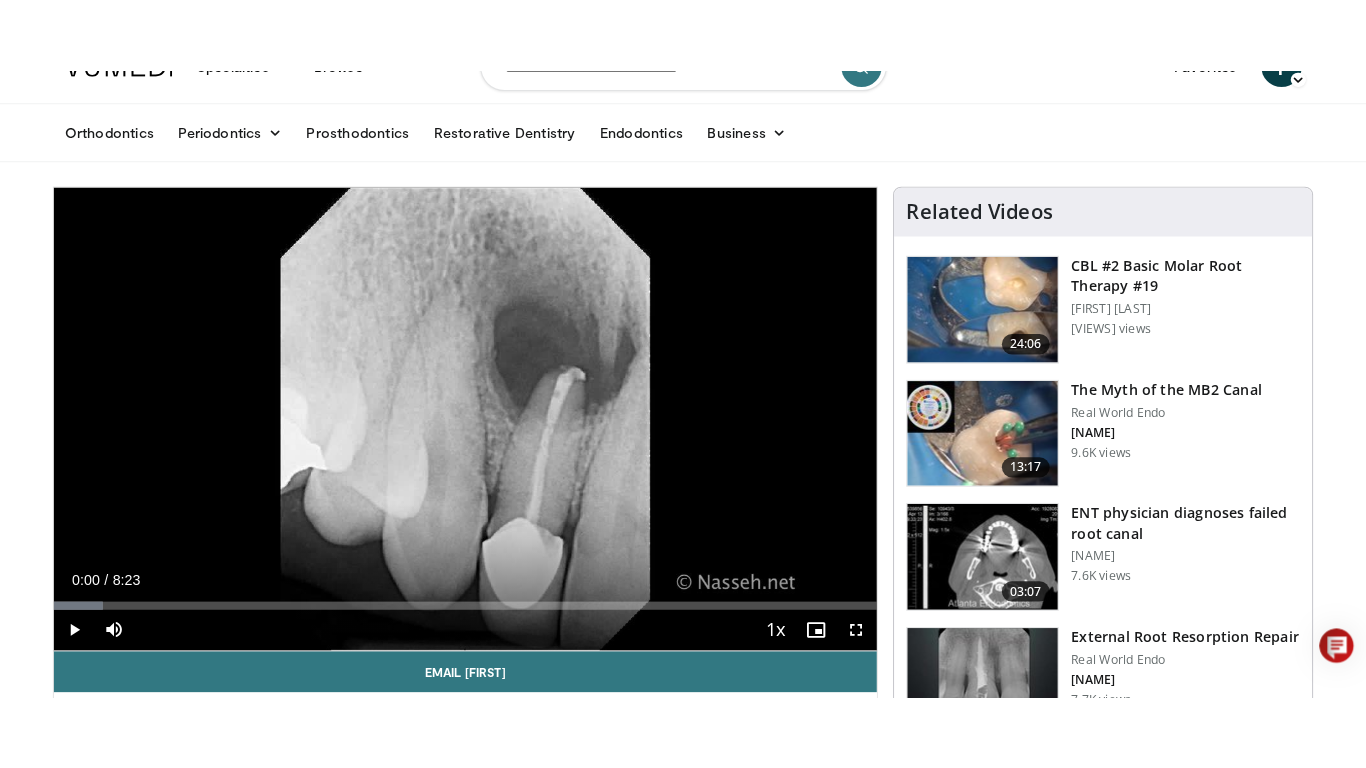 scroll, scrollTop: 186, scrollLeft: 0, axis: vertical 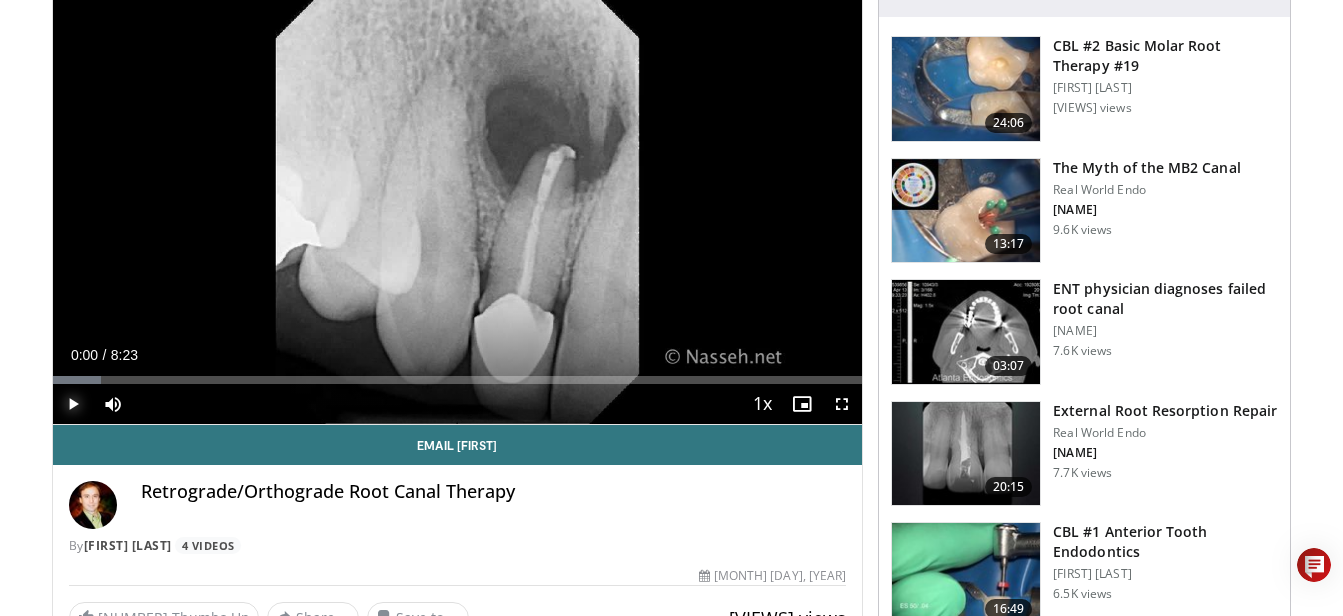 click at bounding box center (73, 404) 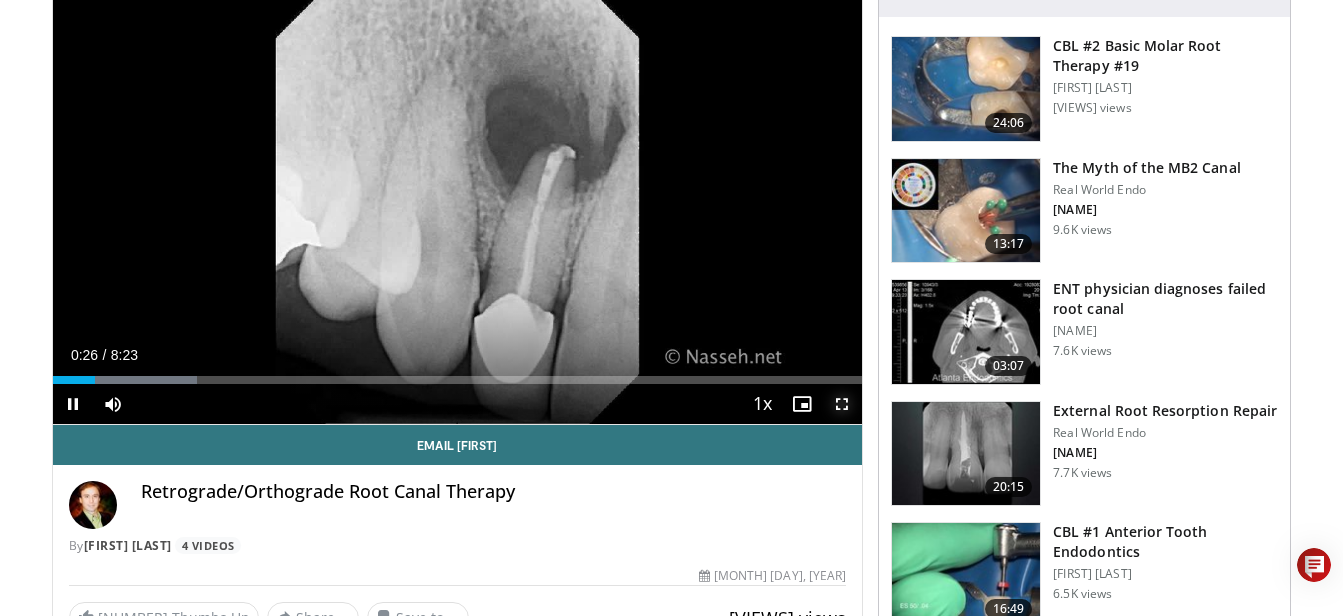 click at bounding box center [842, 404] 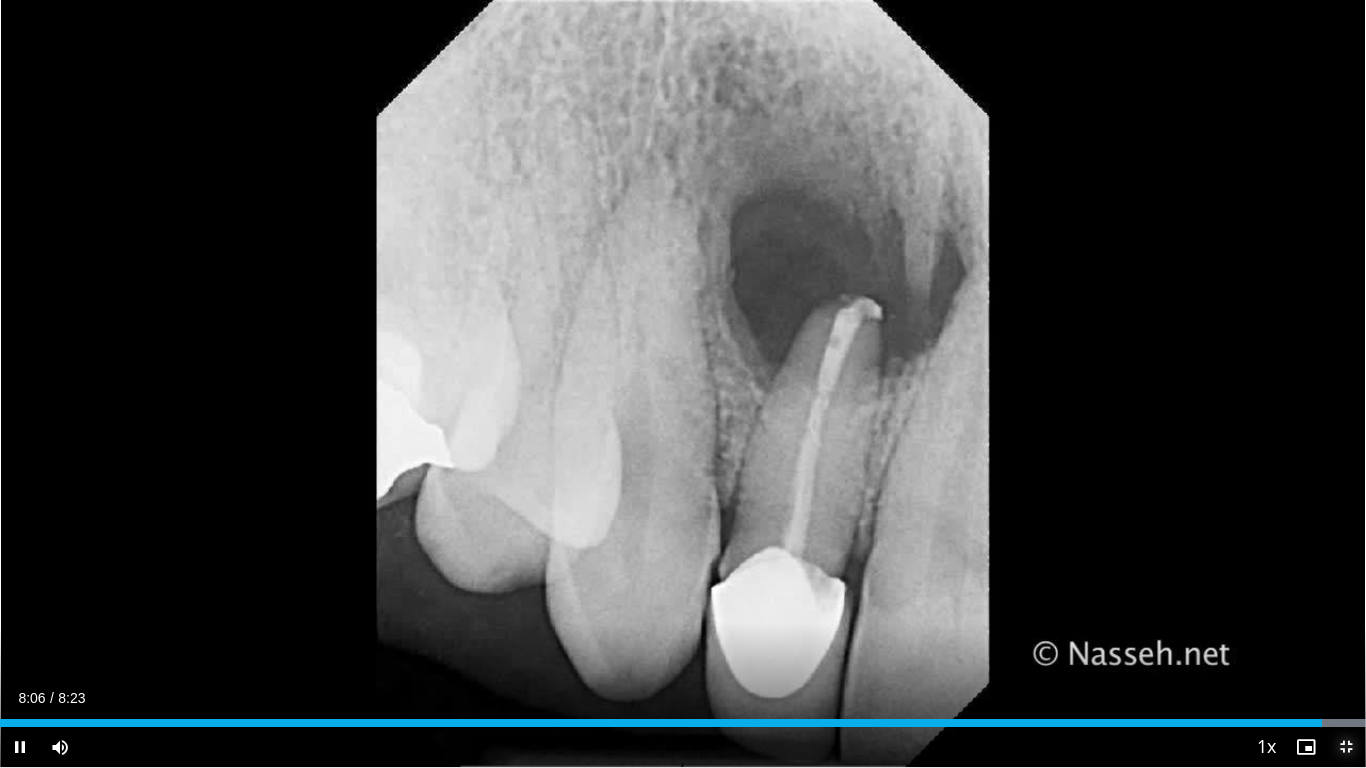 click at bounding box center (1346, 747) 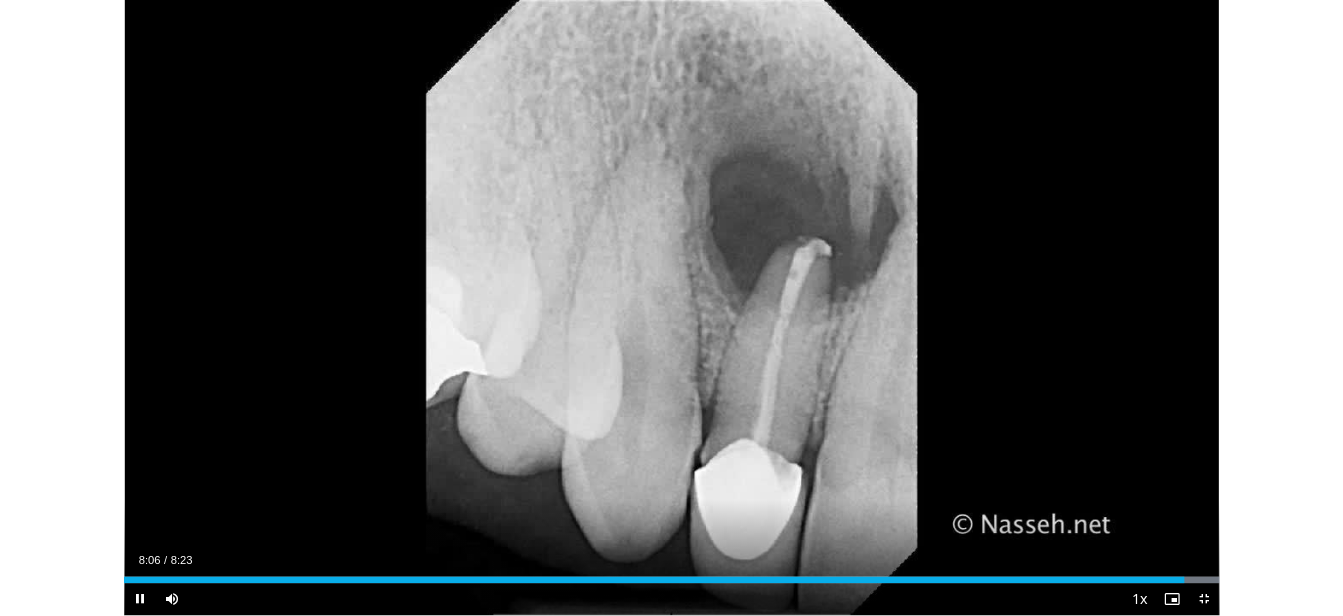 scroll, scrollTop: 642, scrollLeft: 0, axis: vertical 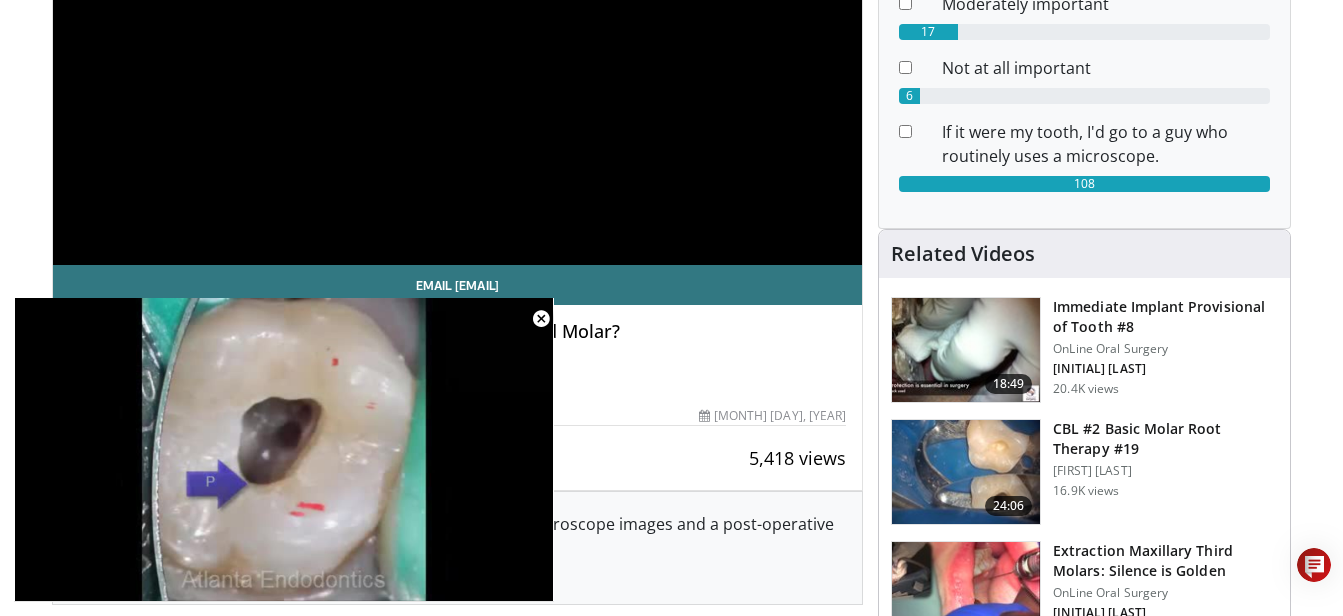 click at bounding box center (966, 350) 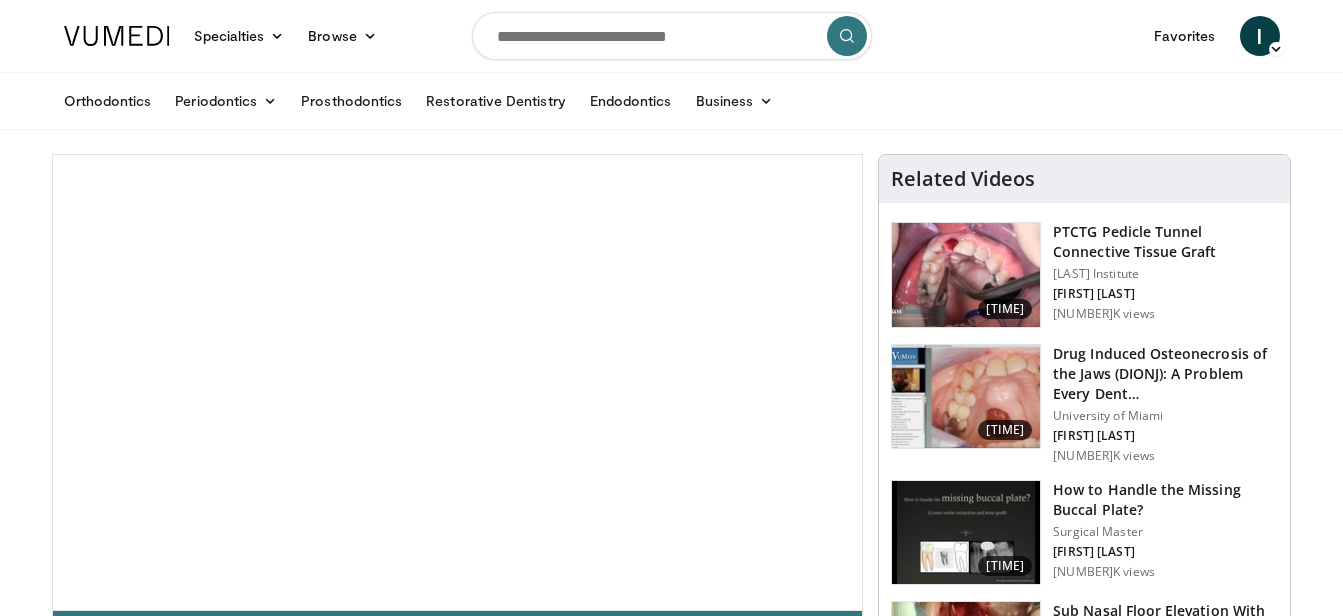 scroll, scrollTop: 0, scrollLeft: 0, axis: both 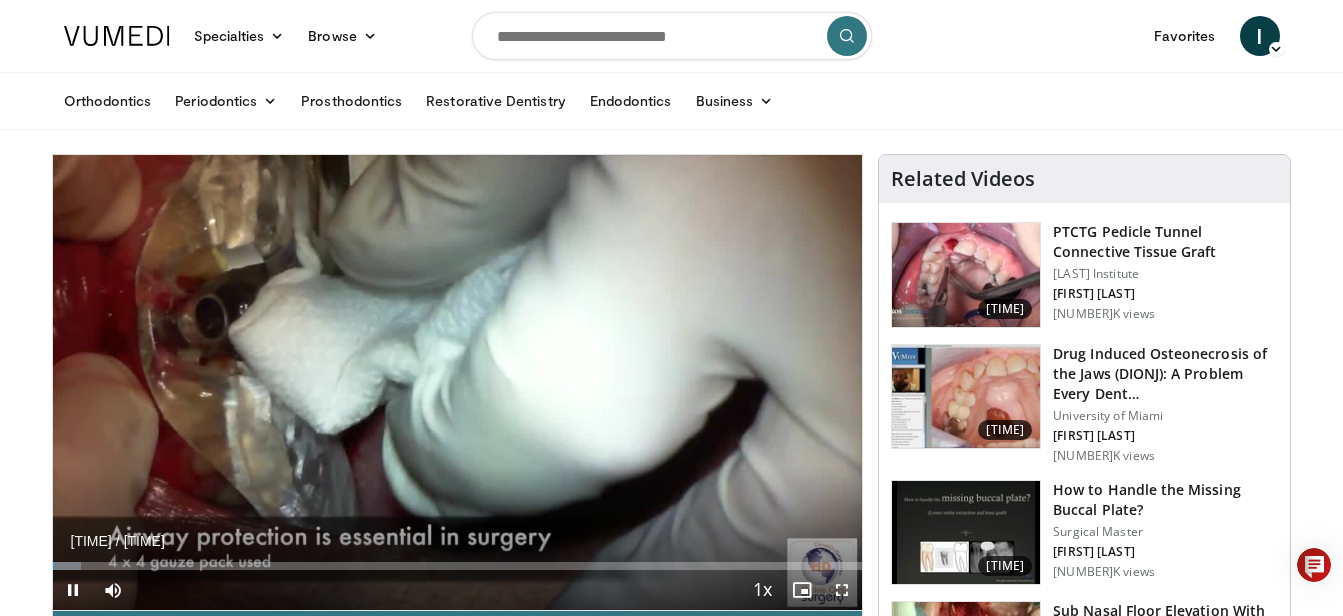 click on "51:16" at bounding box center (966, 397) 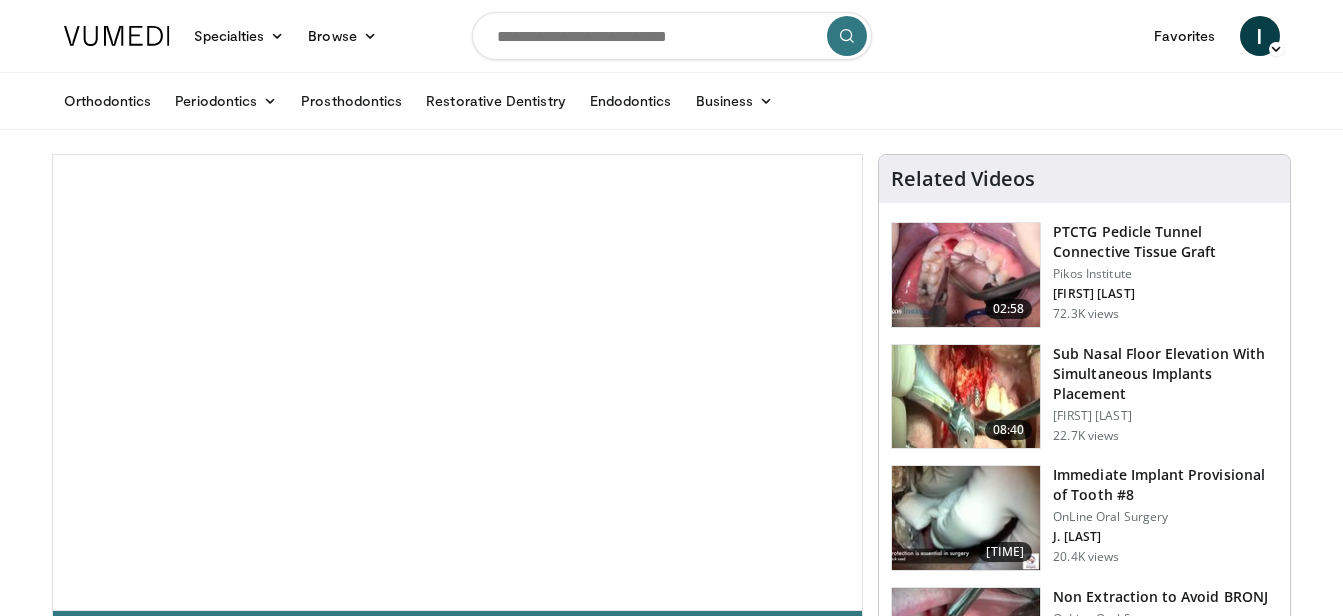 scroll, scrollTop: 0, scrollLeft: 0, axis: both 